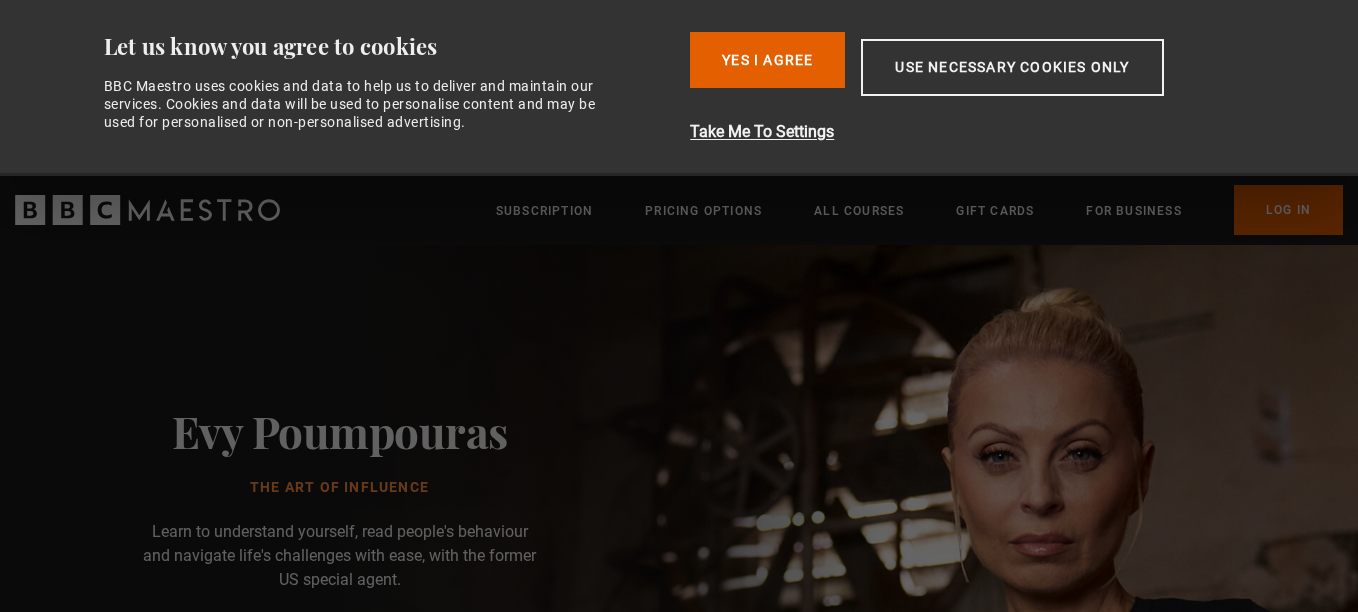 scroll, scrollTop: 0, scrollLeft: 0, axis: both 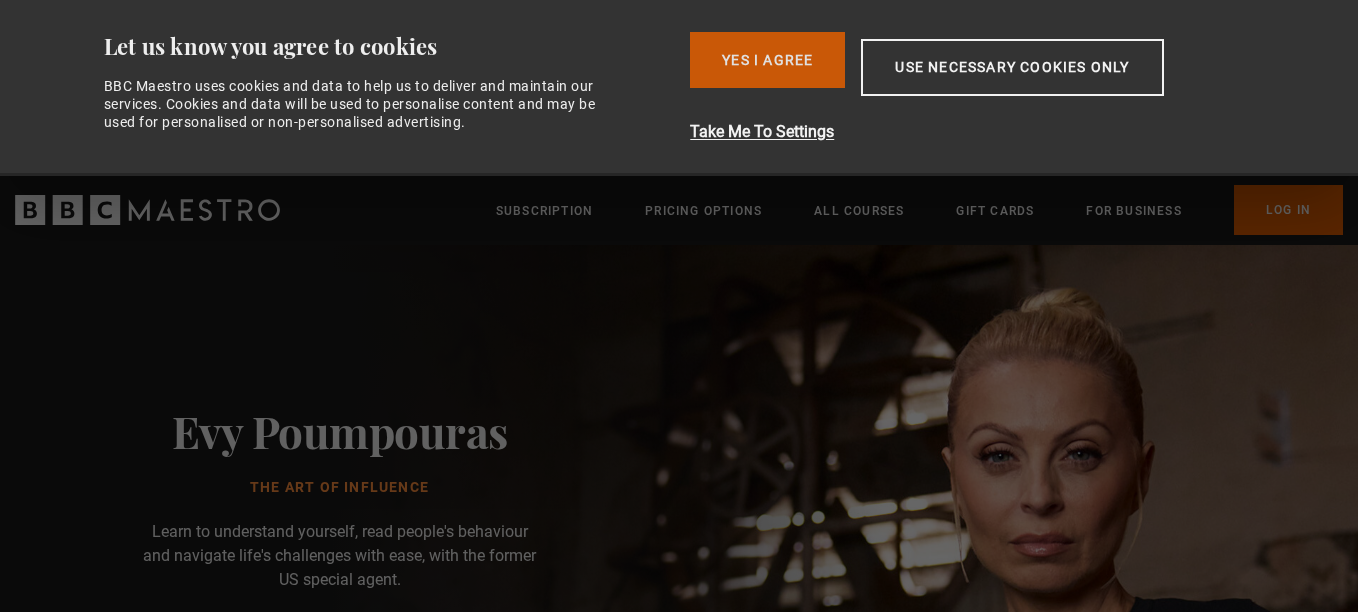 click on "Yes I Agree" at bounding box center (767, 60) 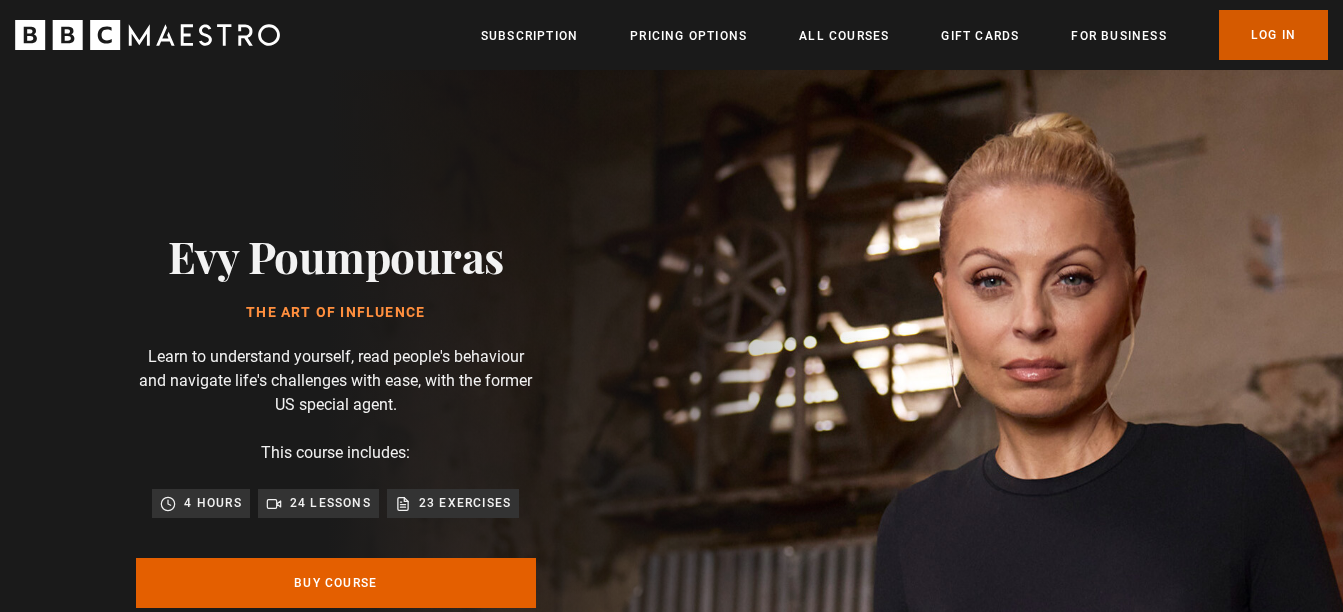 click on "Log In" at bounding box center (1273, 35) 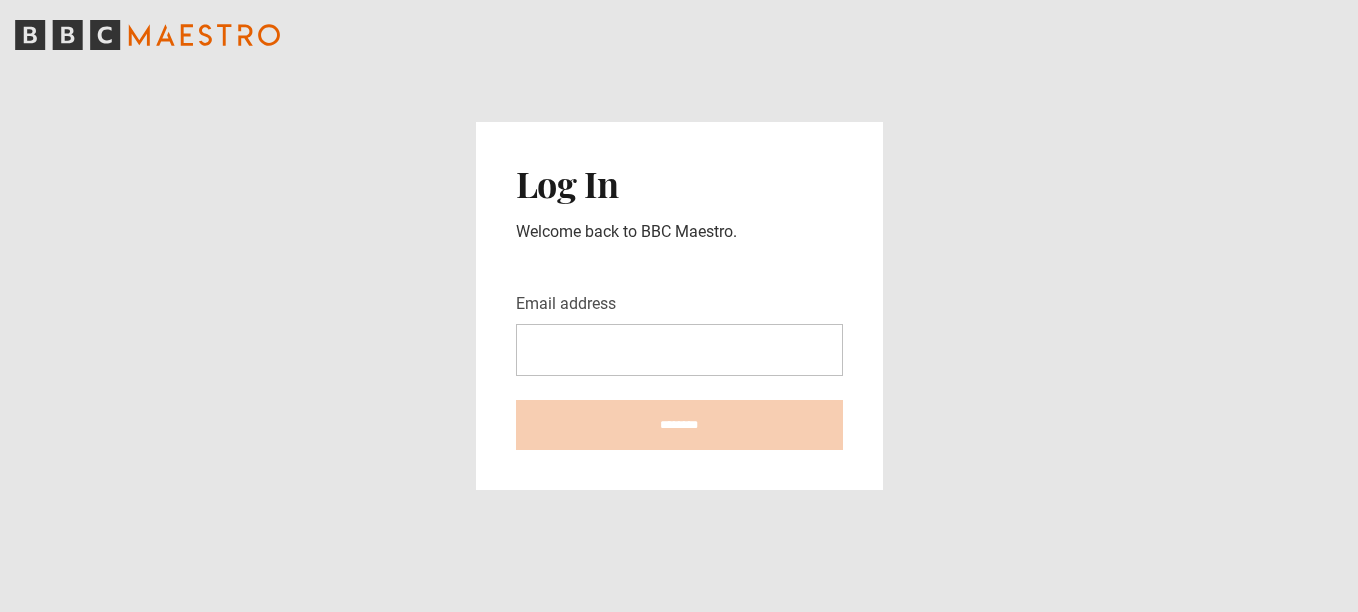 scroll, scrollTop: 0, scrollLeft: 0, axis: both 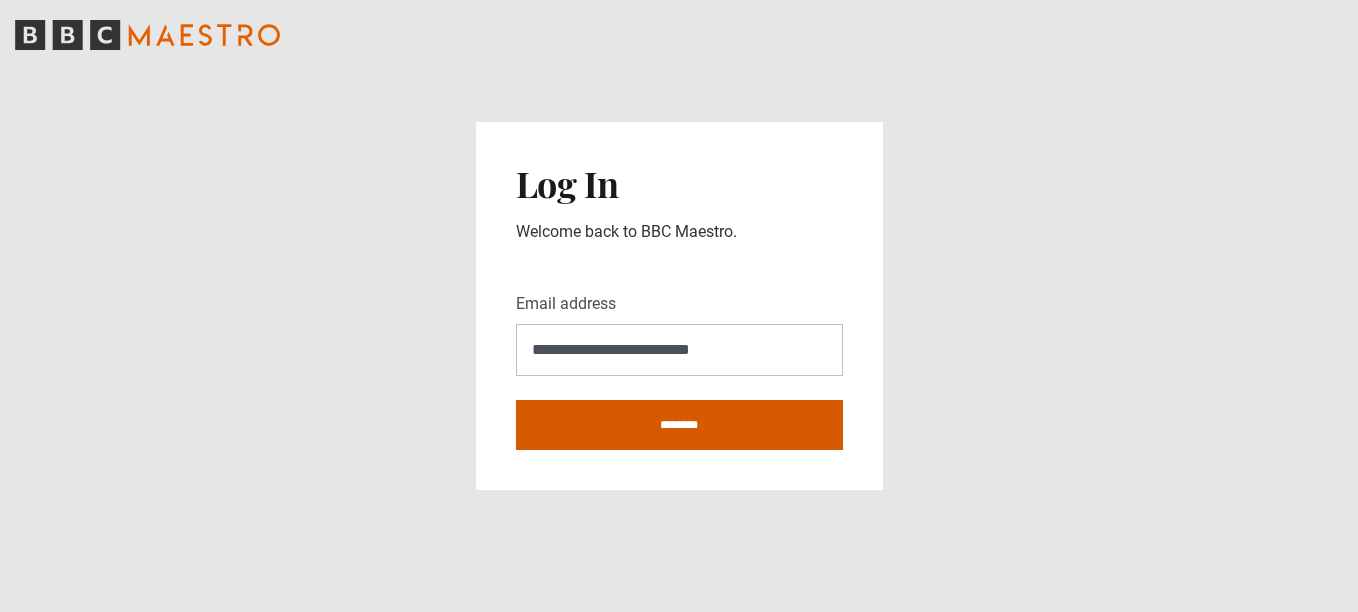 click on "********" at bounding box center (679, 425) 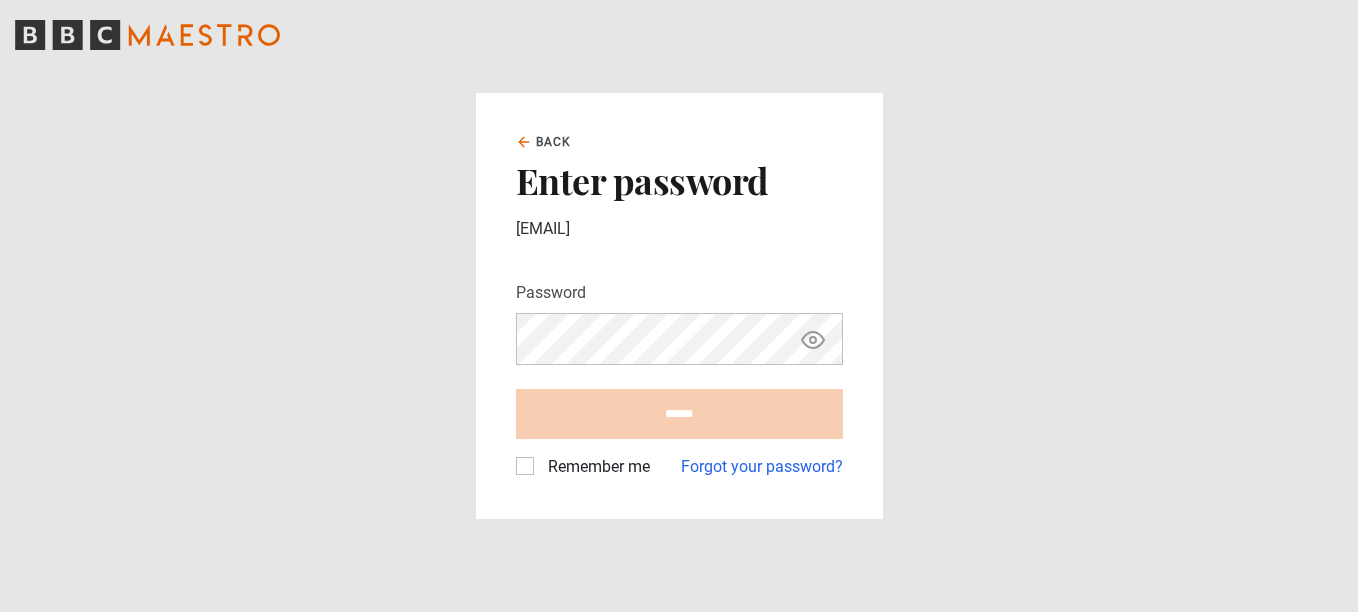 scroll, scrollTop: 0, scrollLeft: 0, axis: both 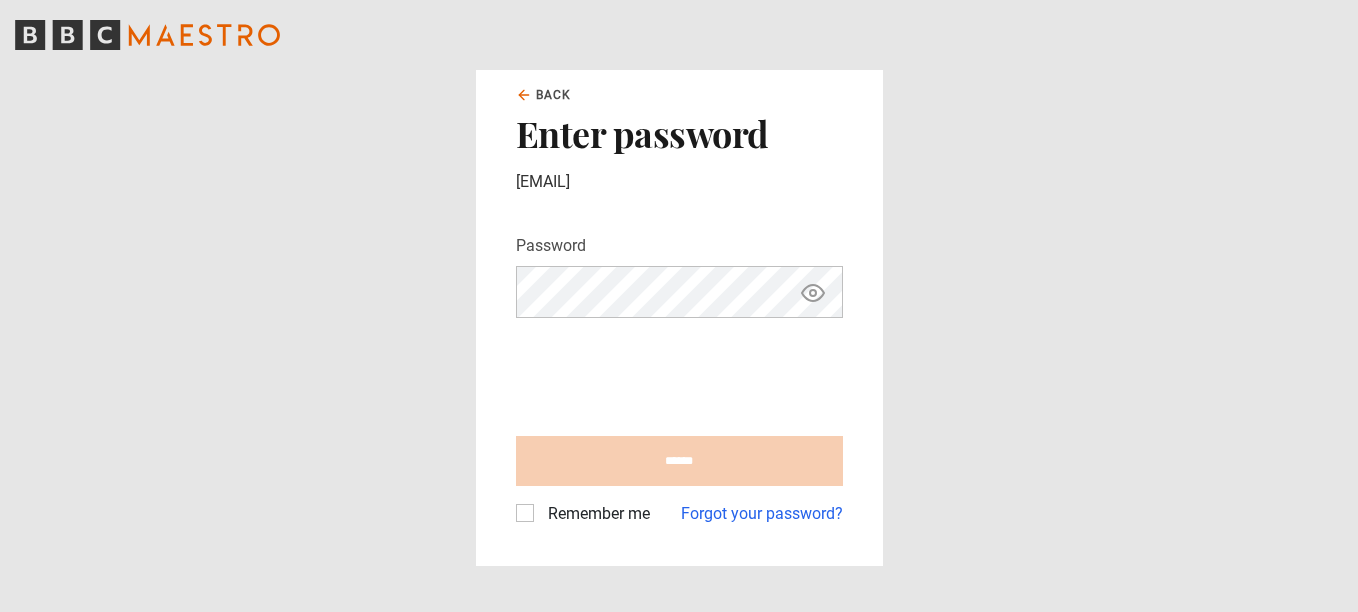 click 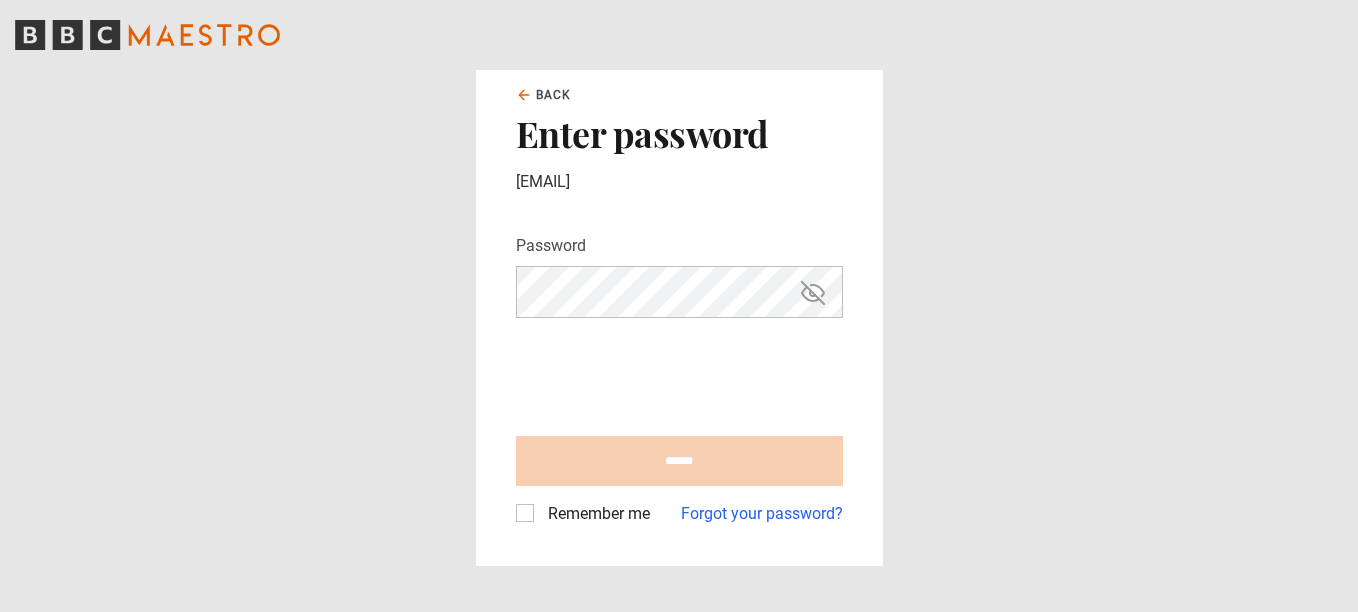 type 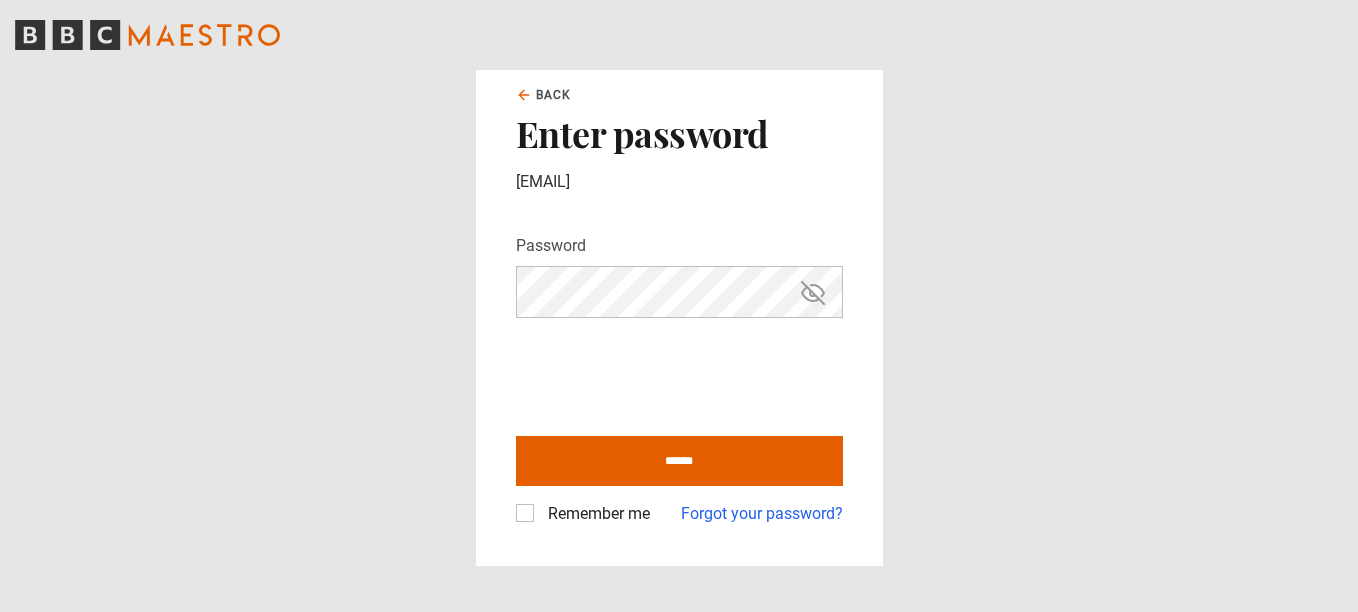 click on "Remember me" at bounding box center [595, 514] 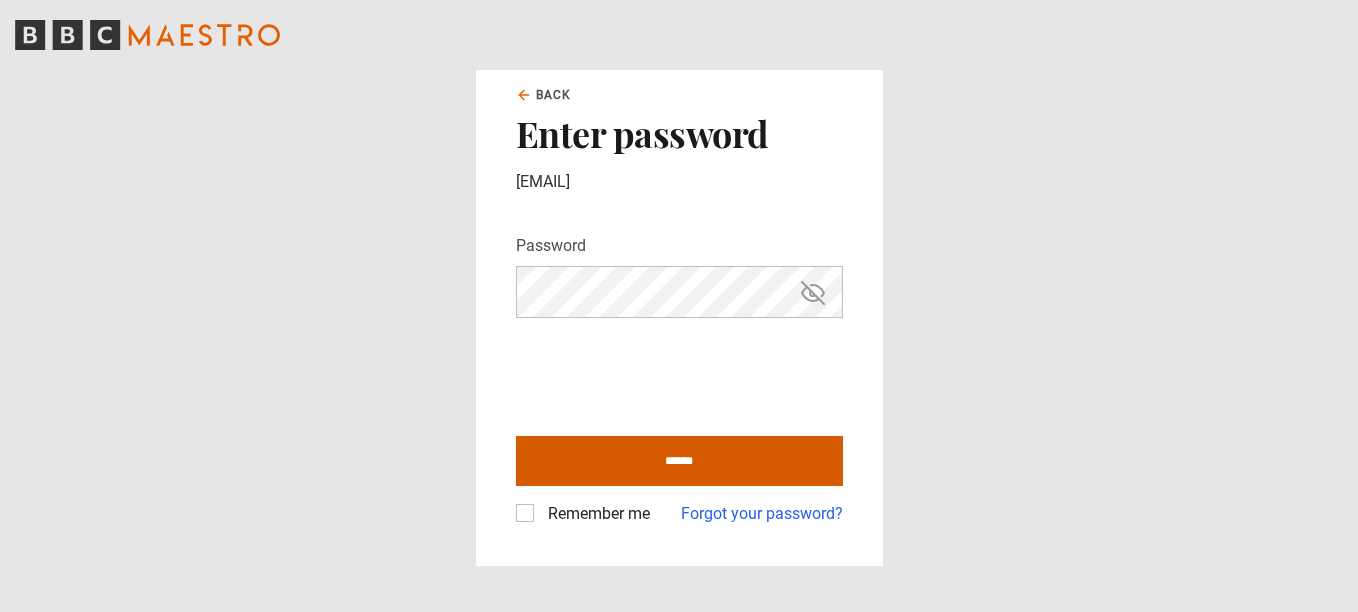 click on "******" at bounding box center (679, 461) 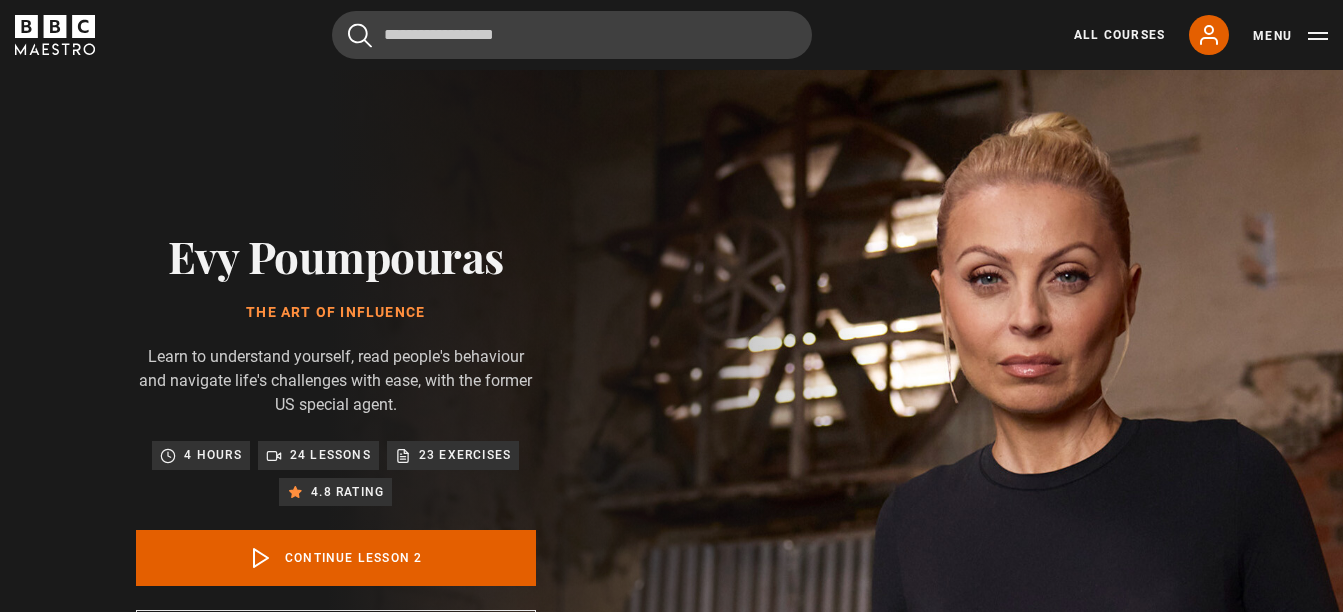 scroll, scrollTop: 828, scrollLeft: 0, axis: vertical 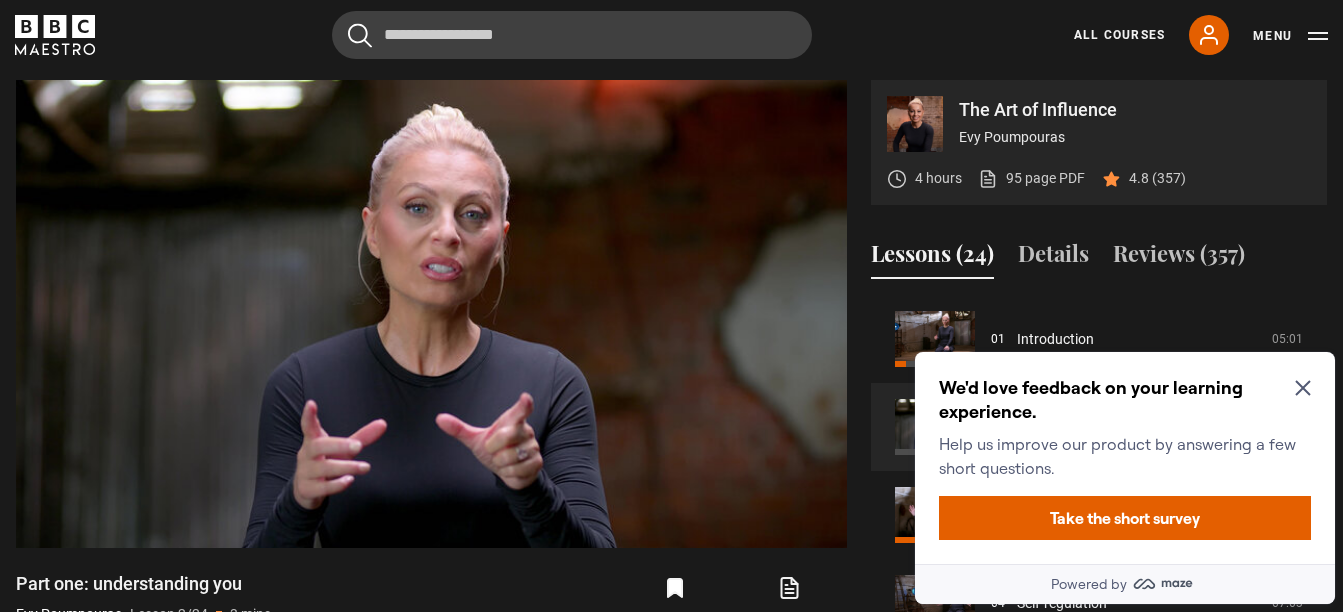 click 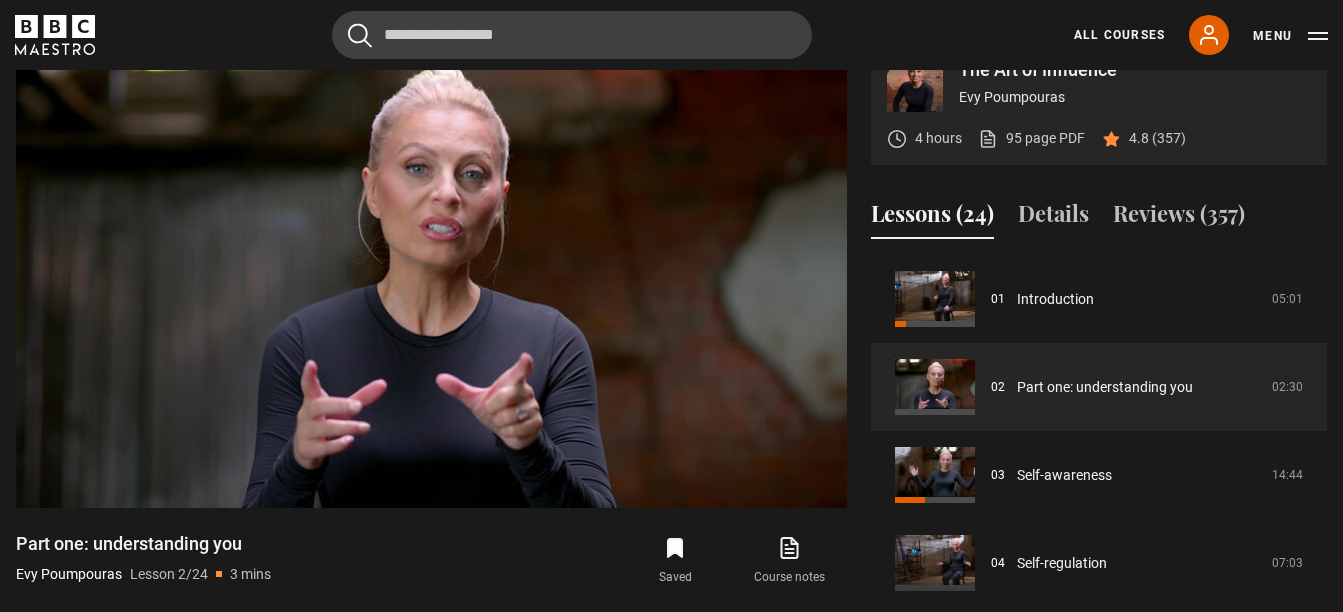 scroll, scrollTop: 948, scrollLeft: 0, axis: vertical 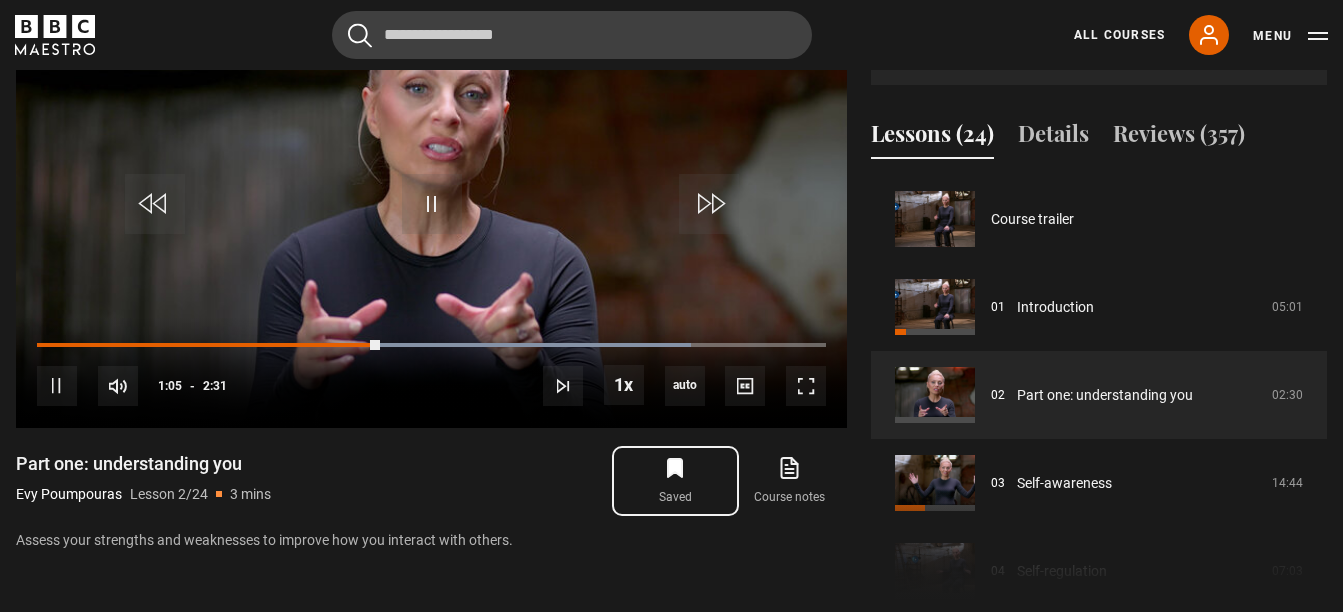 click 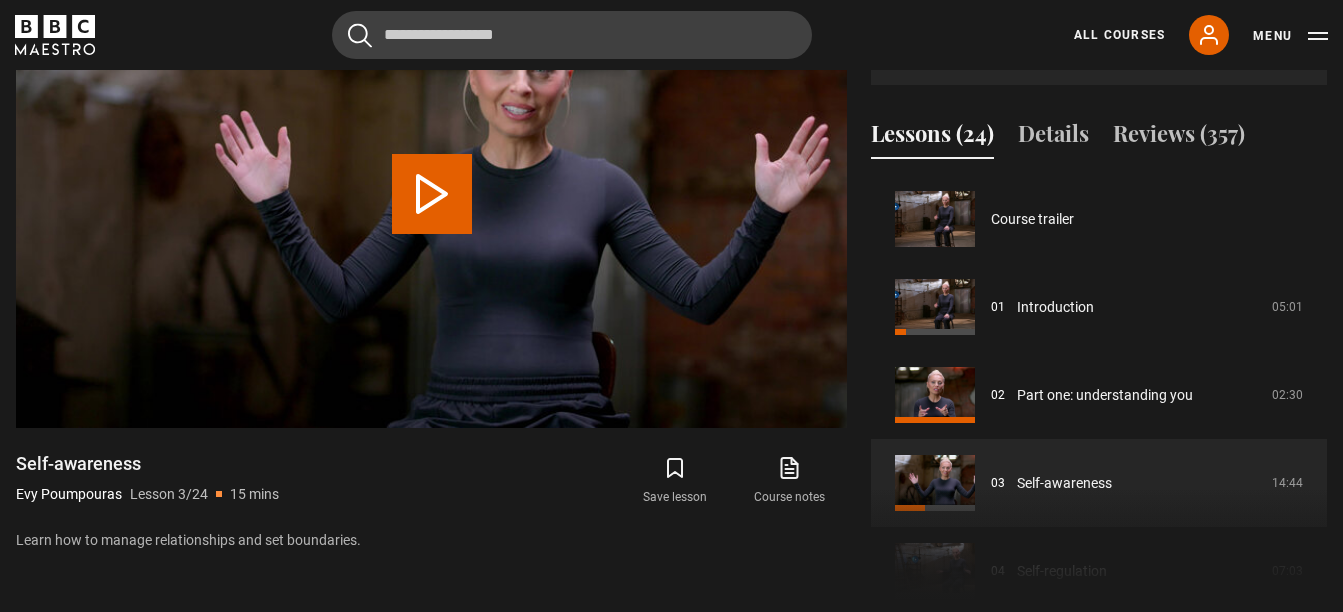 scroll, scrollTop: 828, scrollLeft: 0, axis: vertical 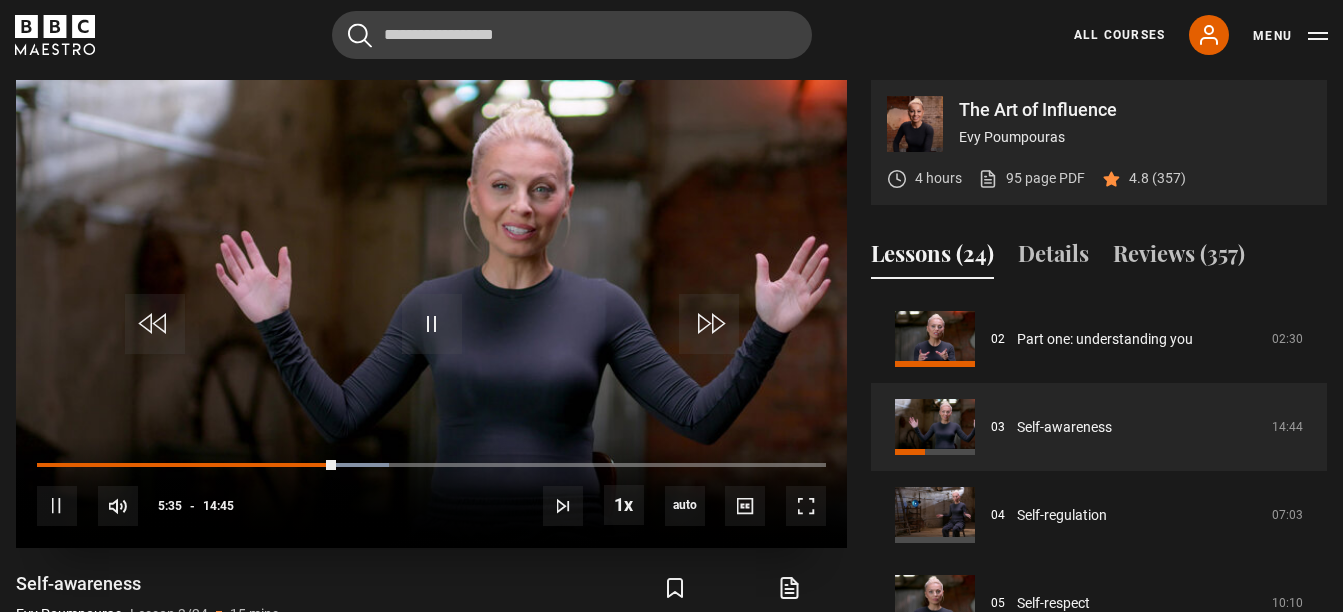click on "10s Skip Back 10 seconds Pause 10s Skip Forward 10 seconds Loaded :  44.64% 05:35 Pause Mute Current Time  5:35 - Duration  14:45
[FIRST] [LAST]
Lesson 3
Self-awareness
1x Playback Rate 2x 1.5x 1x , selected 0.5x auto Quality 360p 720p 1080p 2160p Auto , selected Captions captions off , selected English  Captions" at bounding box center (431, 492) 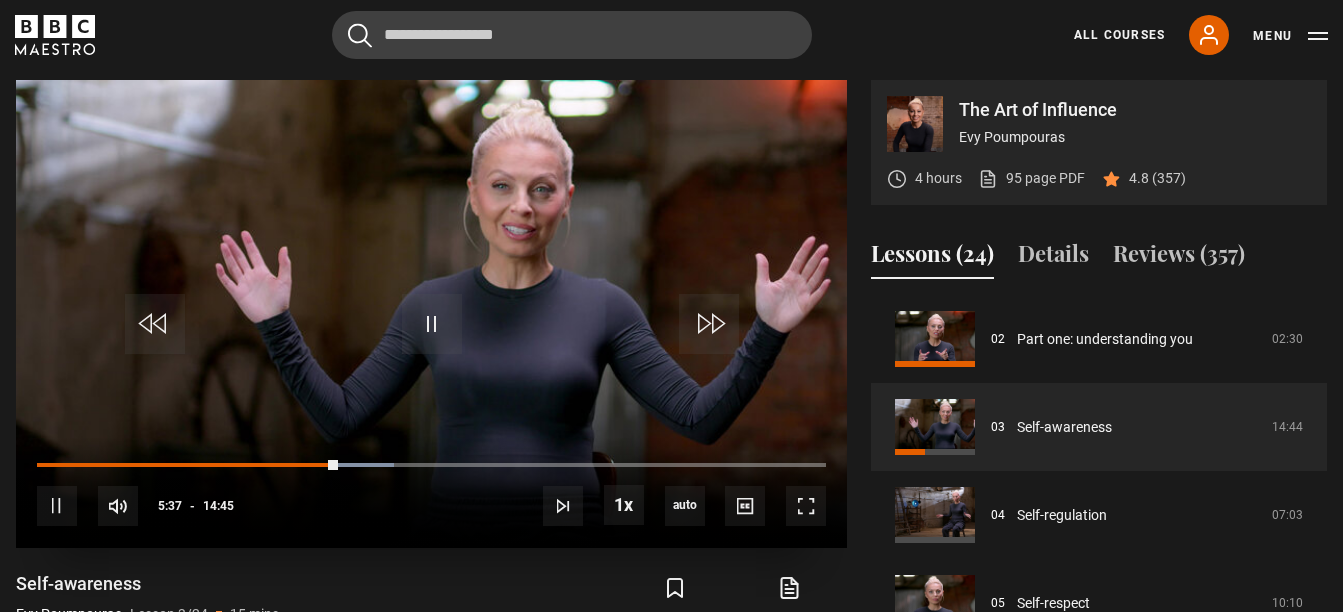 click on "10s Skip Back 10 seconds Pause 10s Skip Forward 10 seconds Loaded :  45.21% 04:35 05:38 Pause Mute Current Time  5:37 - Duration  14:45
[FIRST] [LAST]
Lesson 3
Self-awareness
1x Playback Rate 2x 1.5x 1x , selected 0.5x auto Quality 360p 720p 1080p 2160p Auto , selected Captions captions off , selected English  Captions" at bounding box center [431, 492] 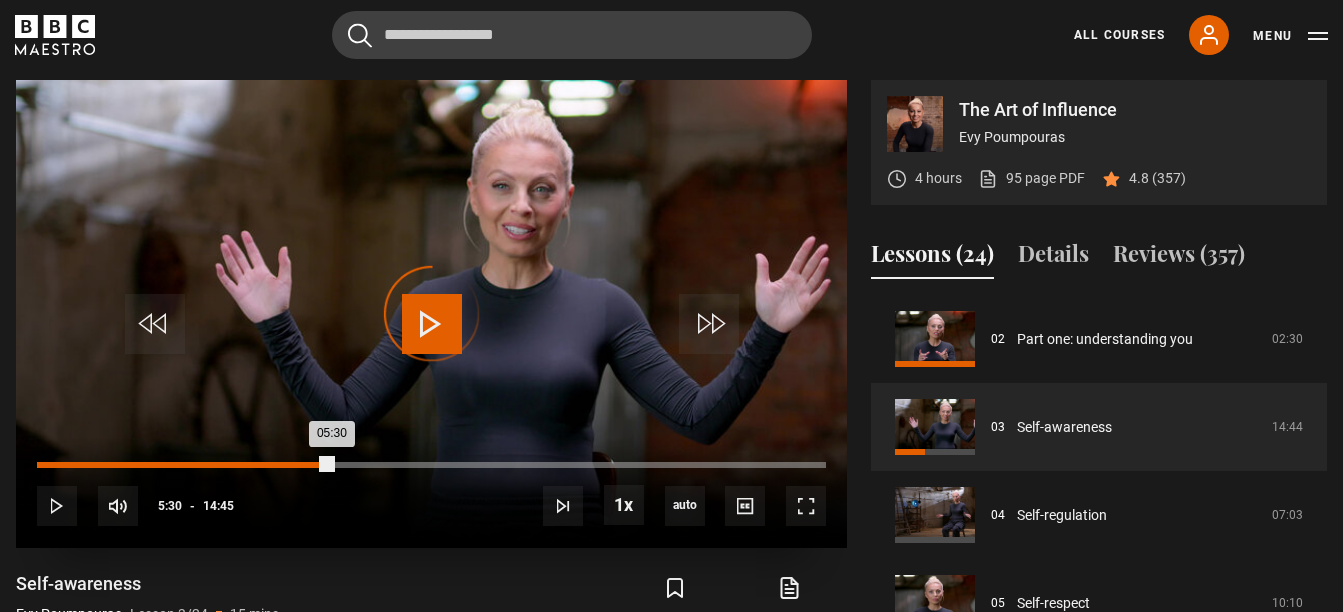 drag, startPoint x: 332, startPoint y: 461, endPoint x: 290, endPoint y: 462, distance: 42.0119 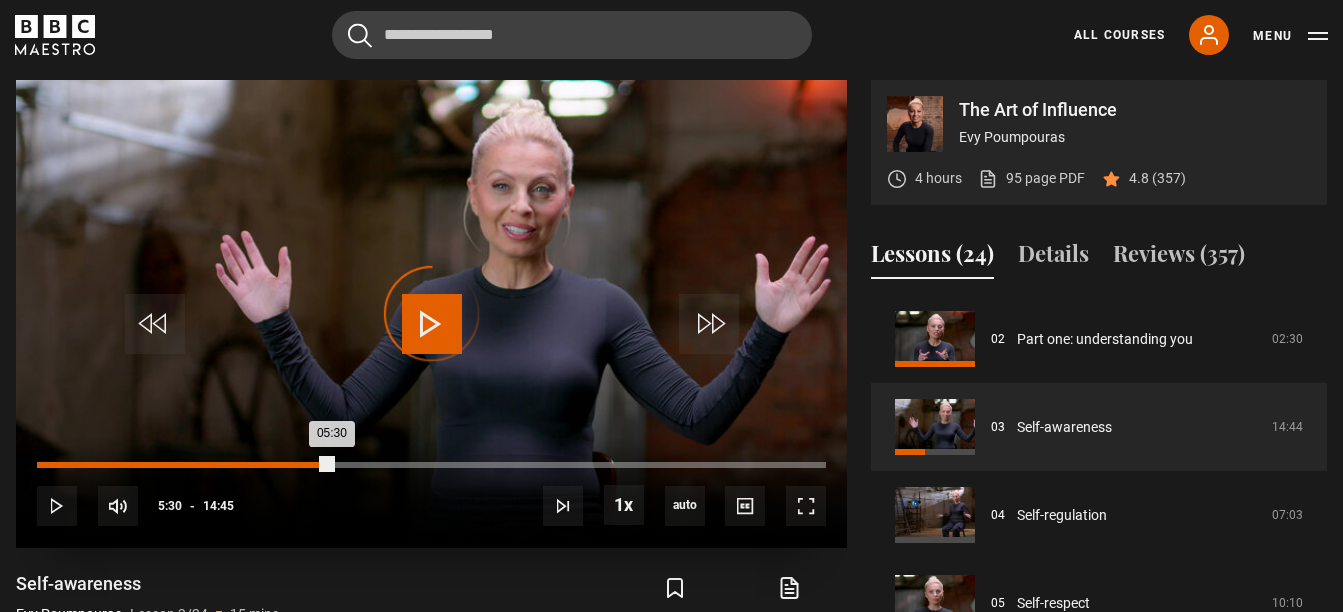 click on "Loaded :  0.00% 04:43 05:30" at bounding box center [431, 465] 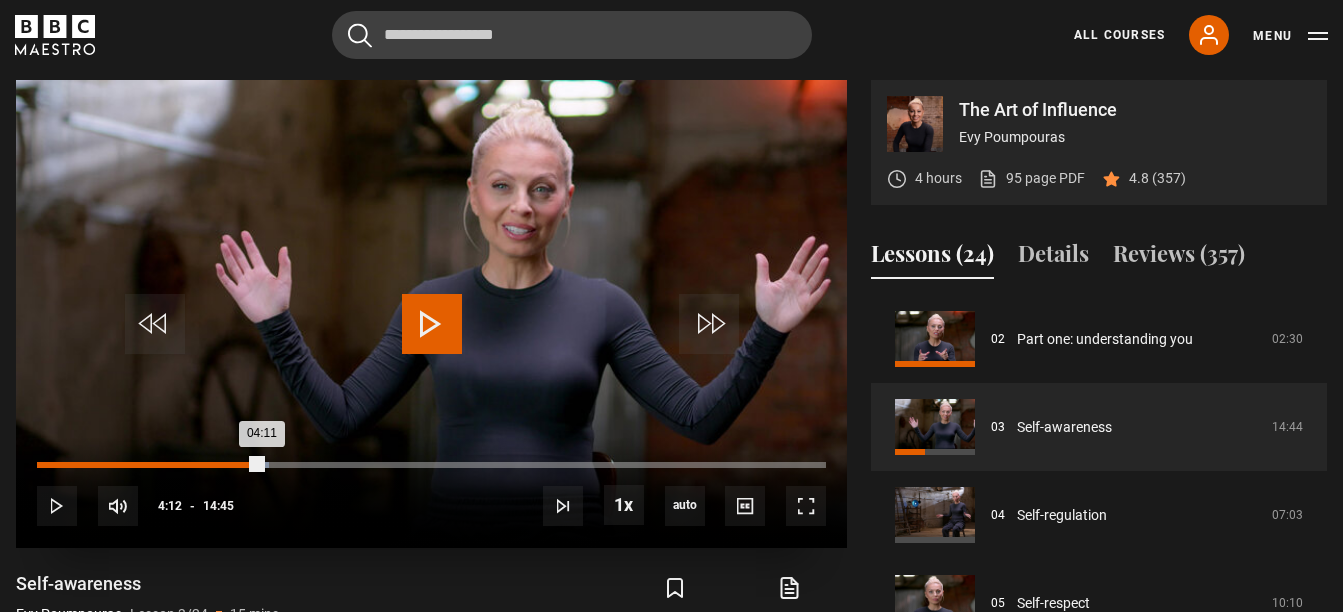 drag, startPoint x: 291, startPoint y: 462, endPoint x: 261, endPoint y: 465, distance: 30.149628 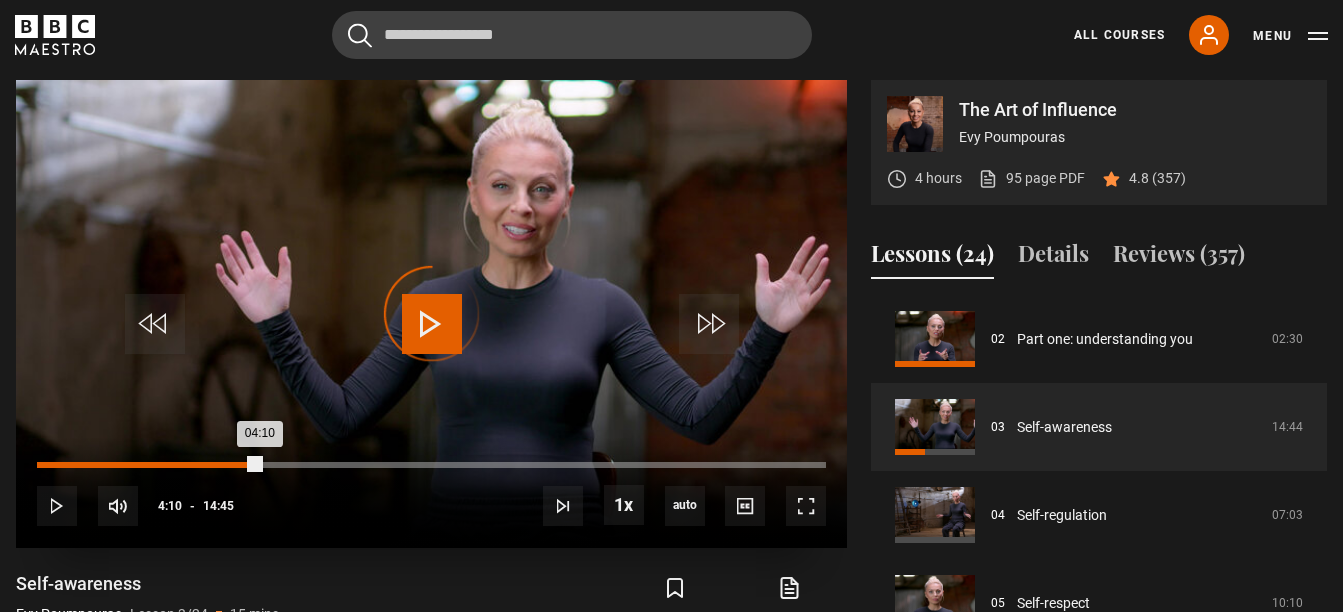 drag, startPoint x: 260, startPoint y: 463, endPoint x: 221, endPoint y: 463, distance: 39 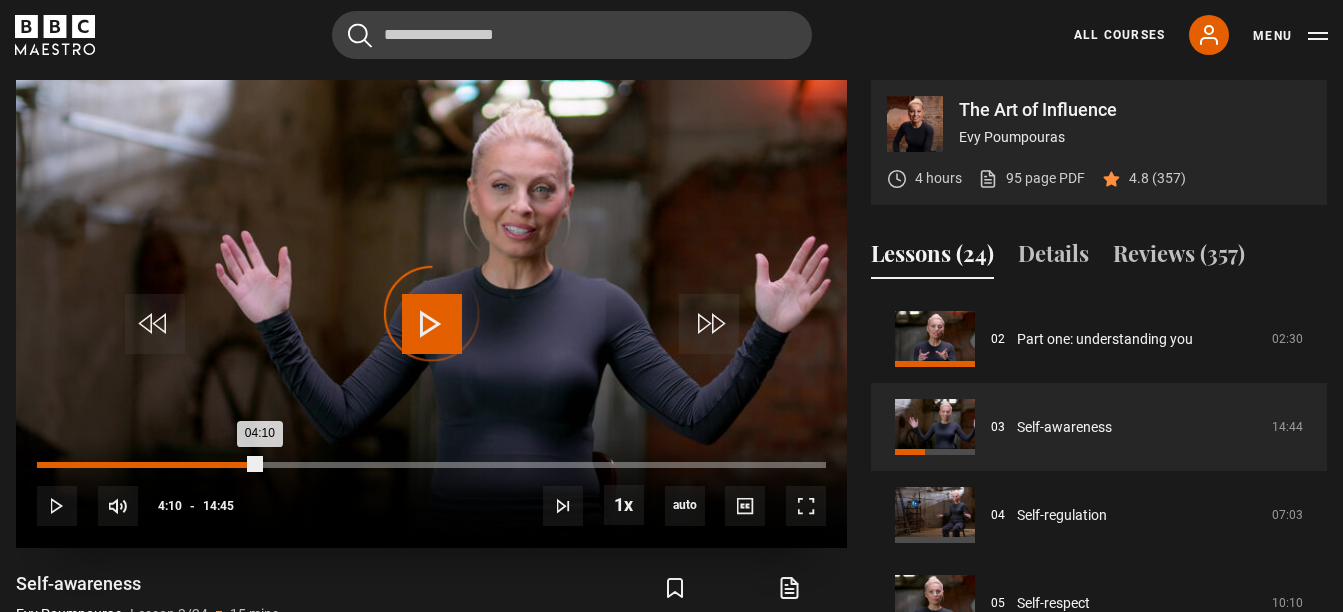 click on "Loaded :  0.00% 03:26 04:10" at bounding box center (431, 465) 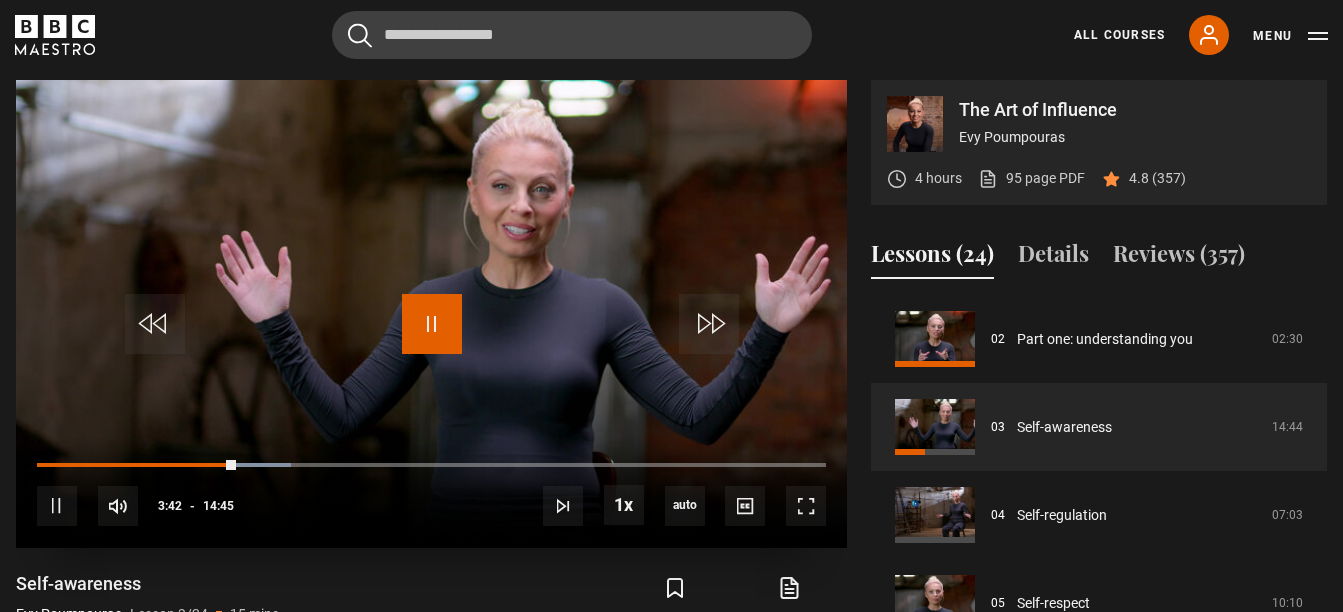 click at bounding box center [432, 324] 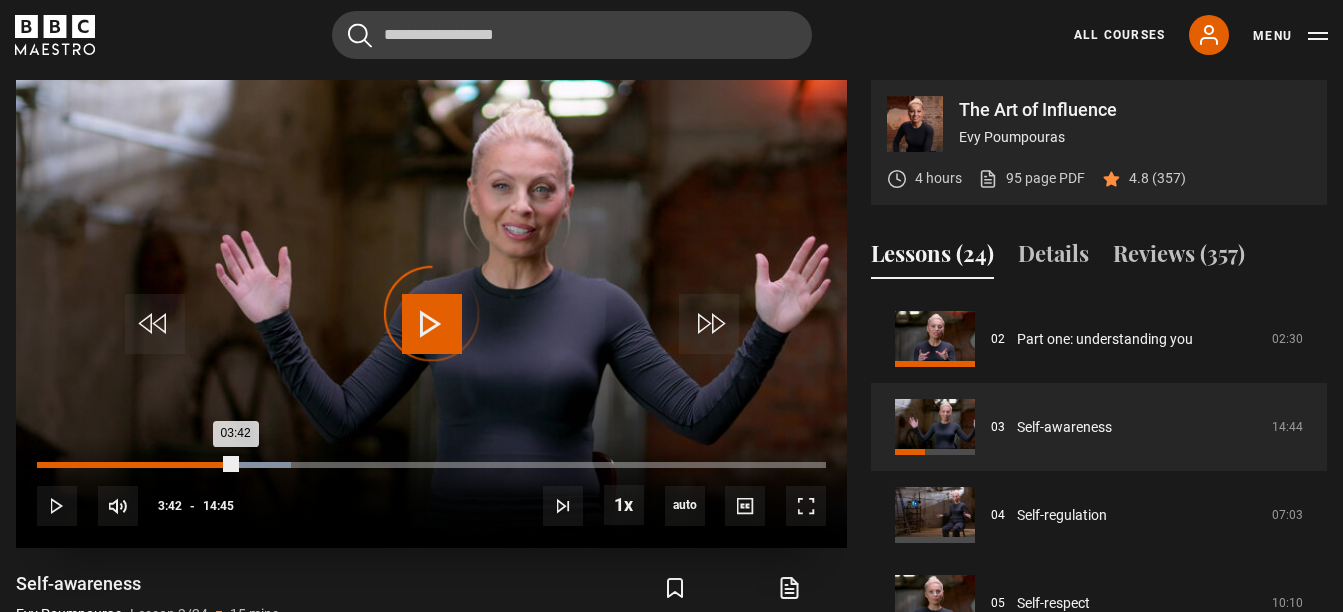 click on "03:42" at bounding box center [136, 465] 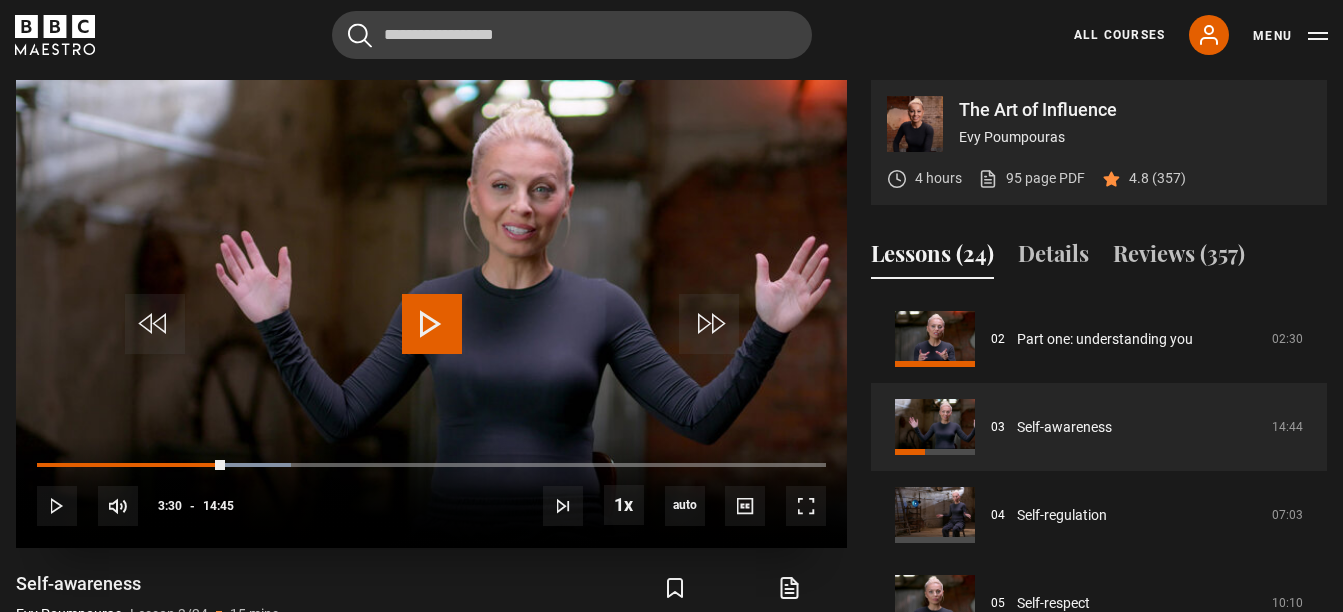 click at bounding box center [432, 324] 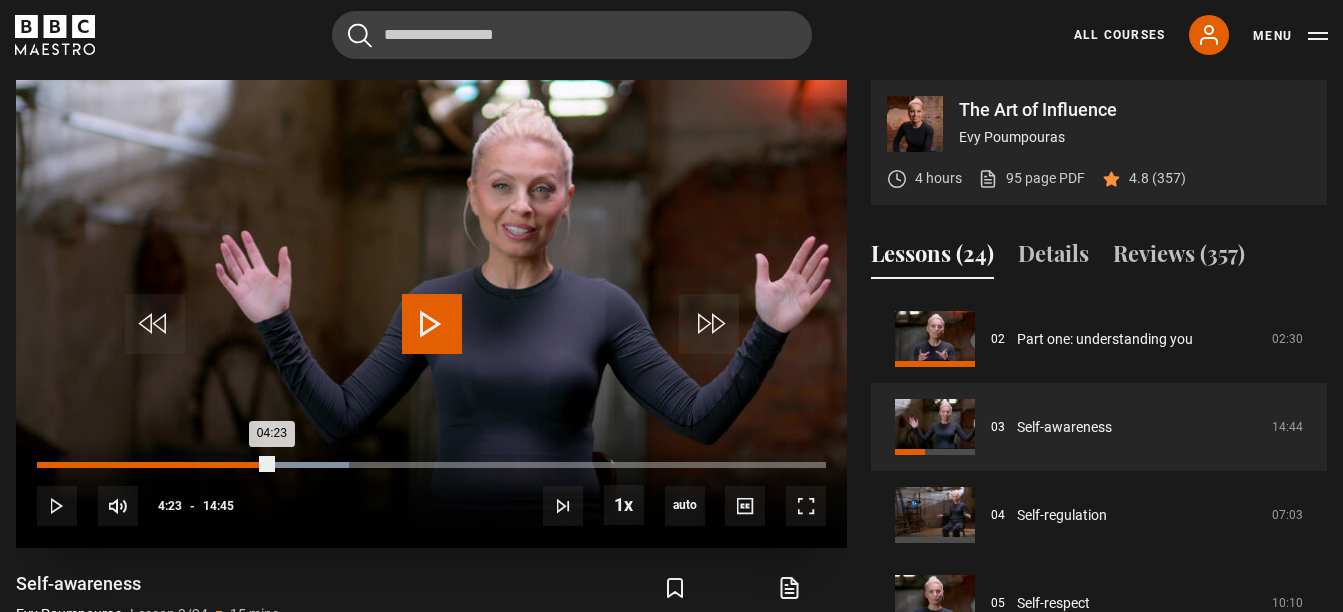 click on "Loaded :  39.55% 04:23 04:23" at bounding box center (431, 465) 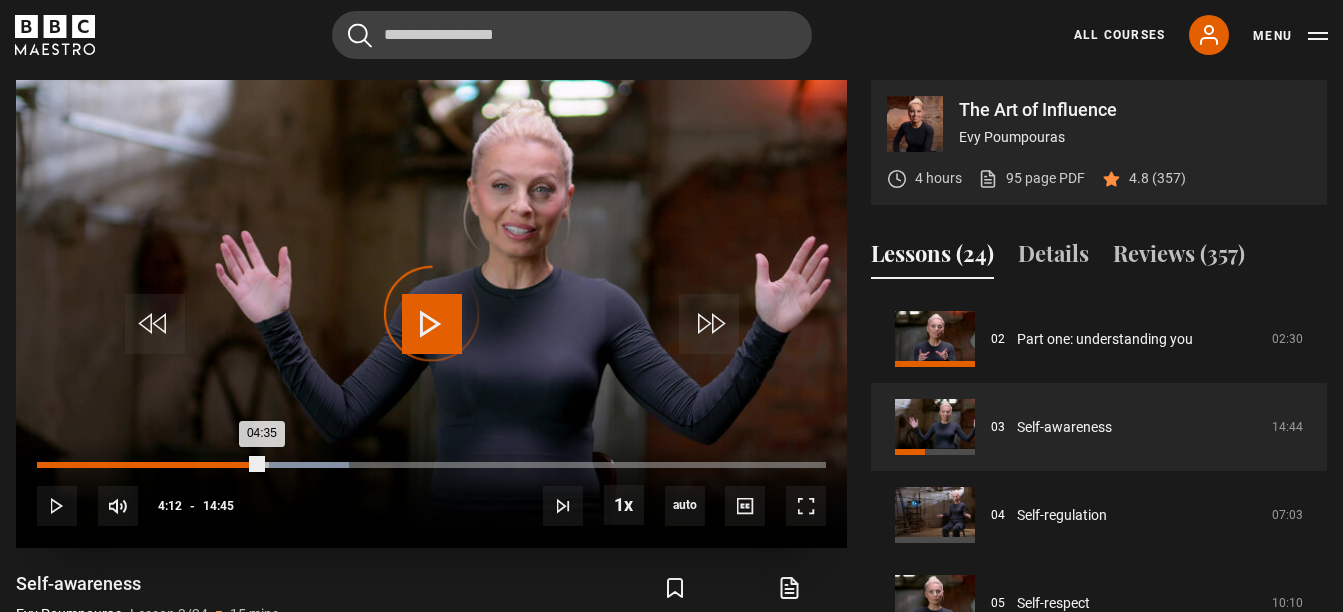 click on "Loaded :  39.55% 04:12 04:35" at bounding box center [431, 465] 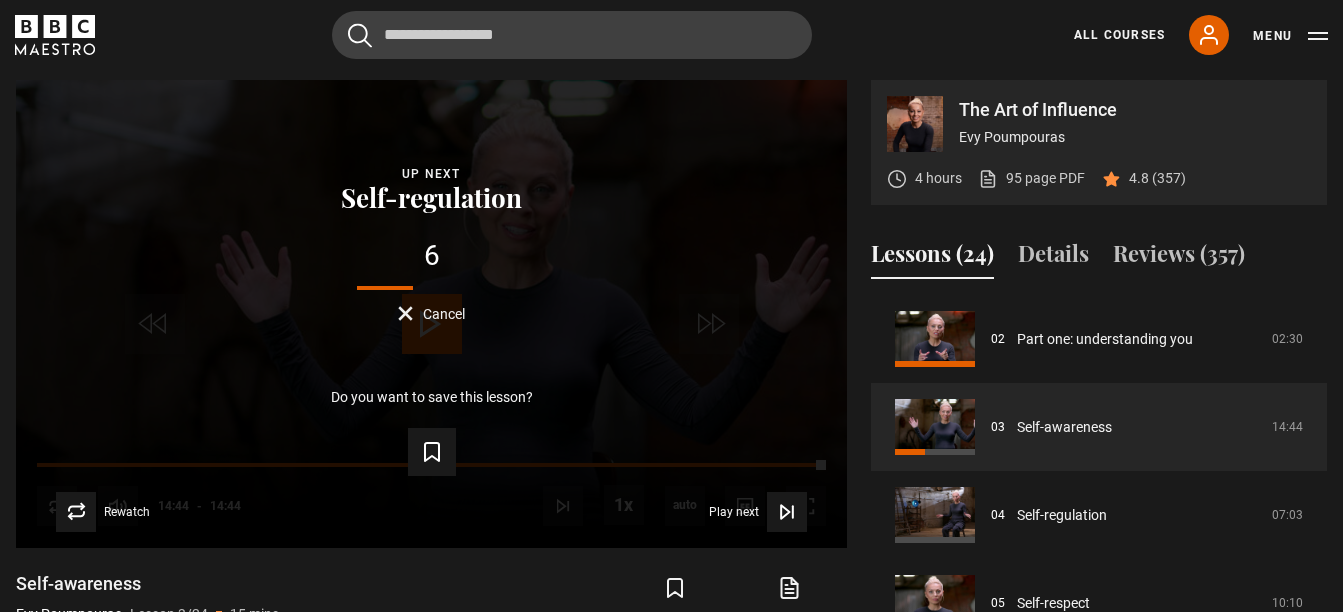 click 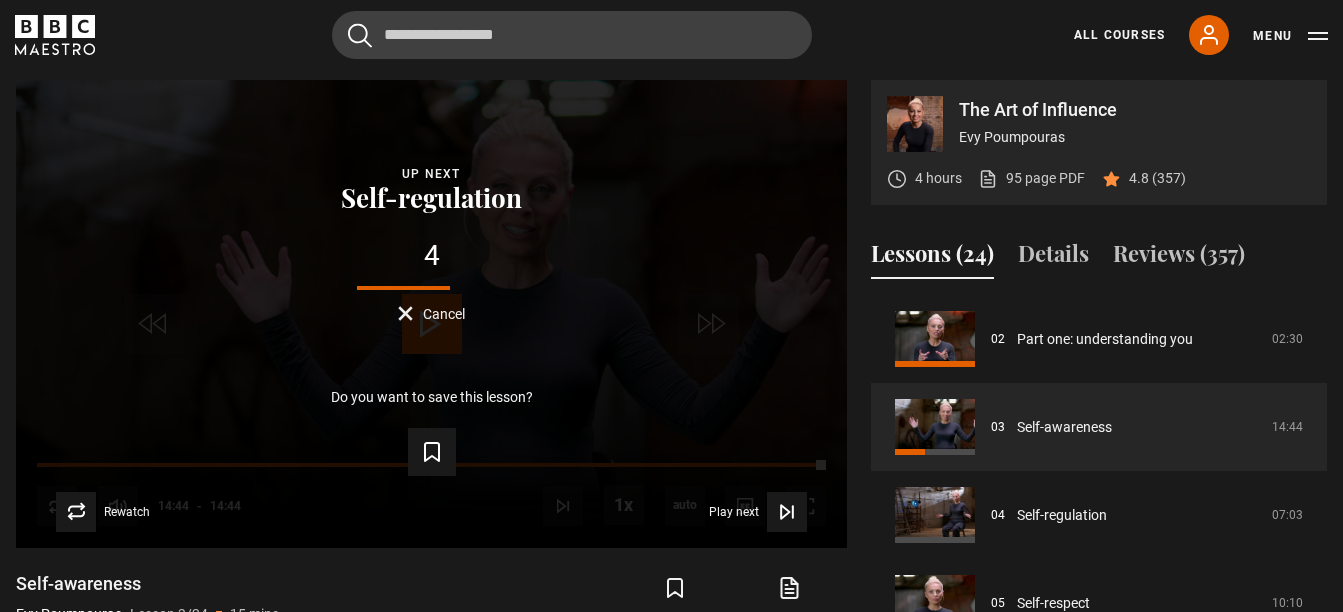 click 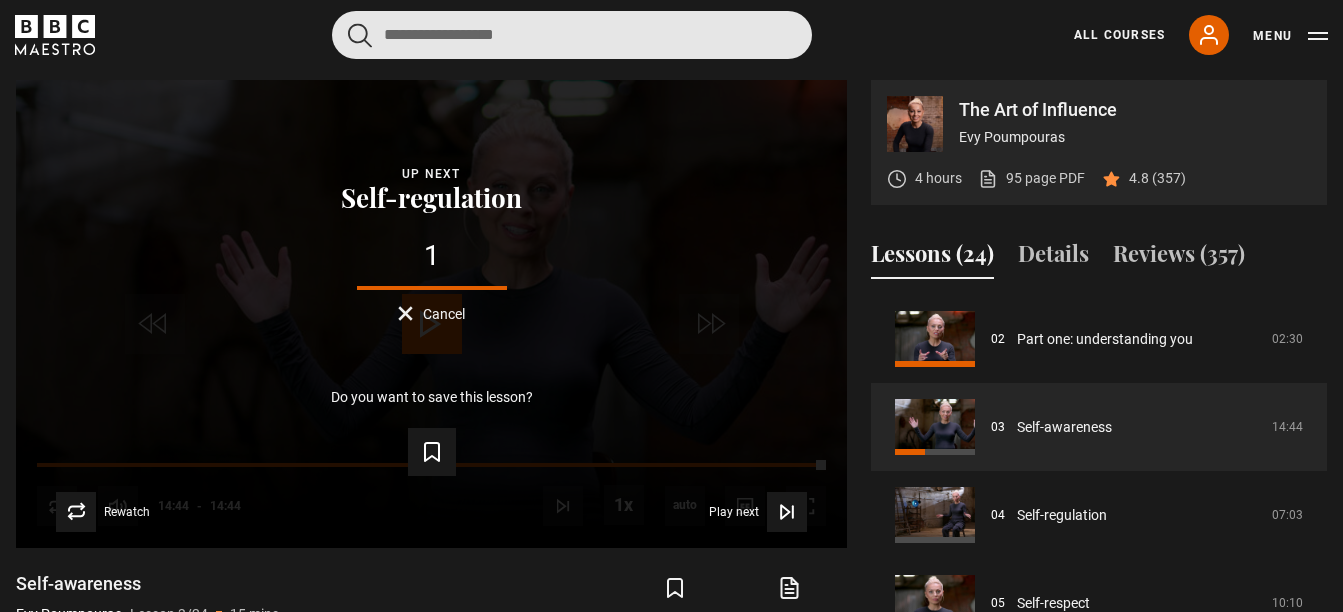 click at bounding box center [572, 35] 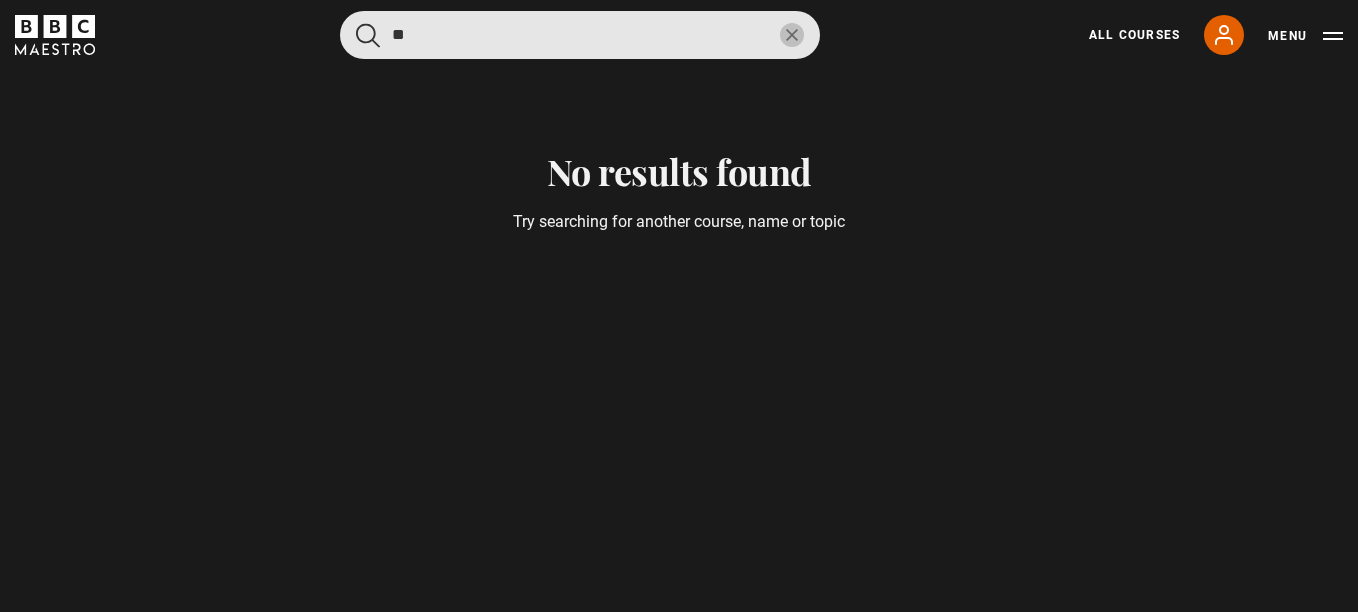 type on "**" 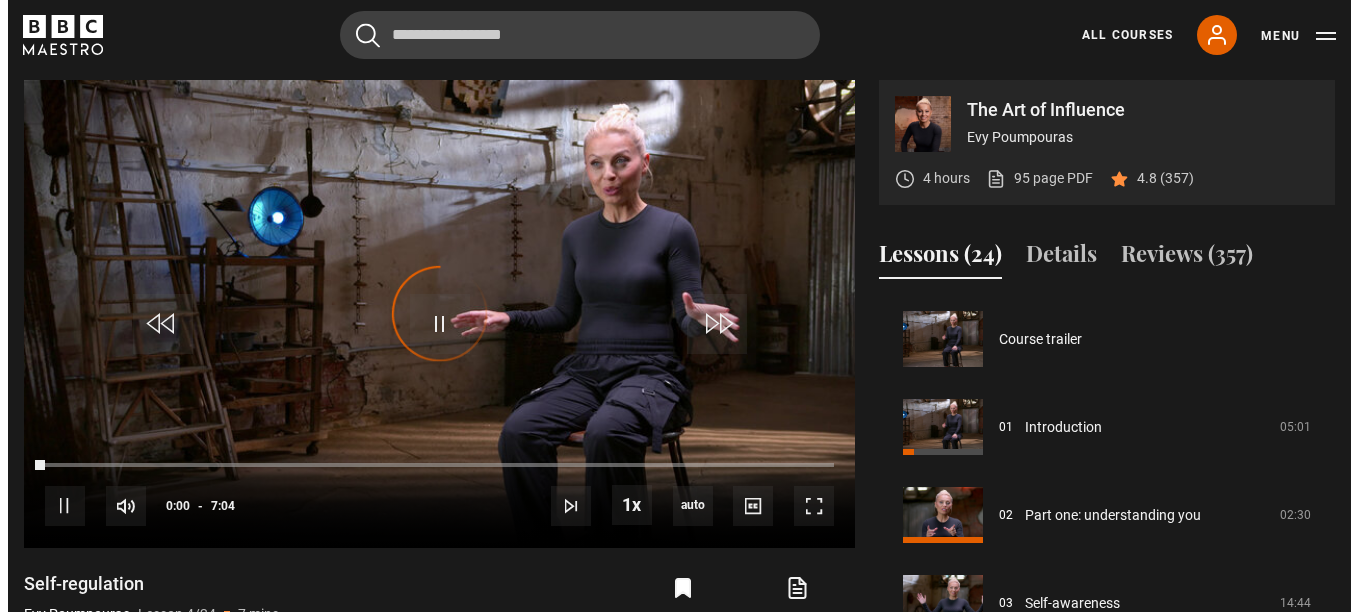 scroll, scrollTop: 264, scrollLeft: 0, axis: vertical 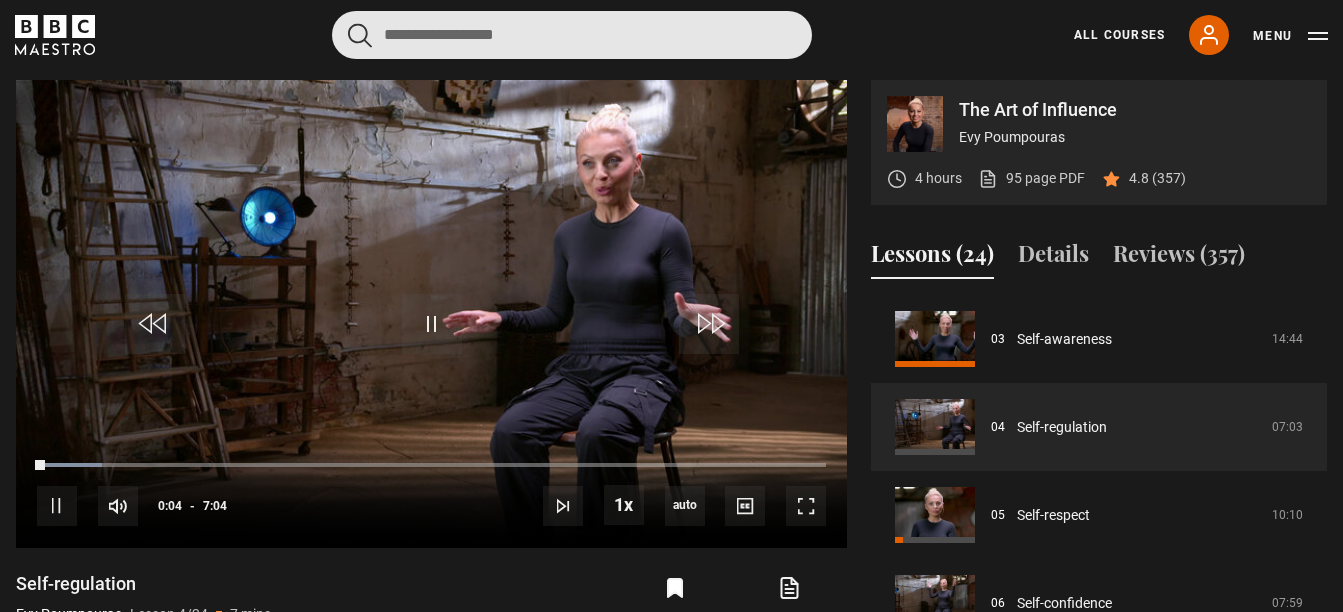 click at bounding box center (572, 35) 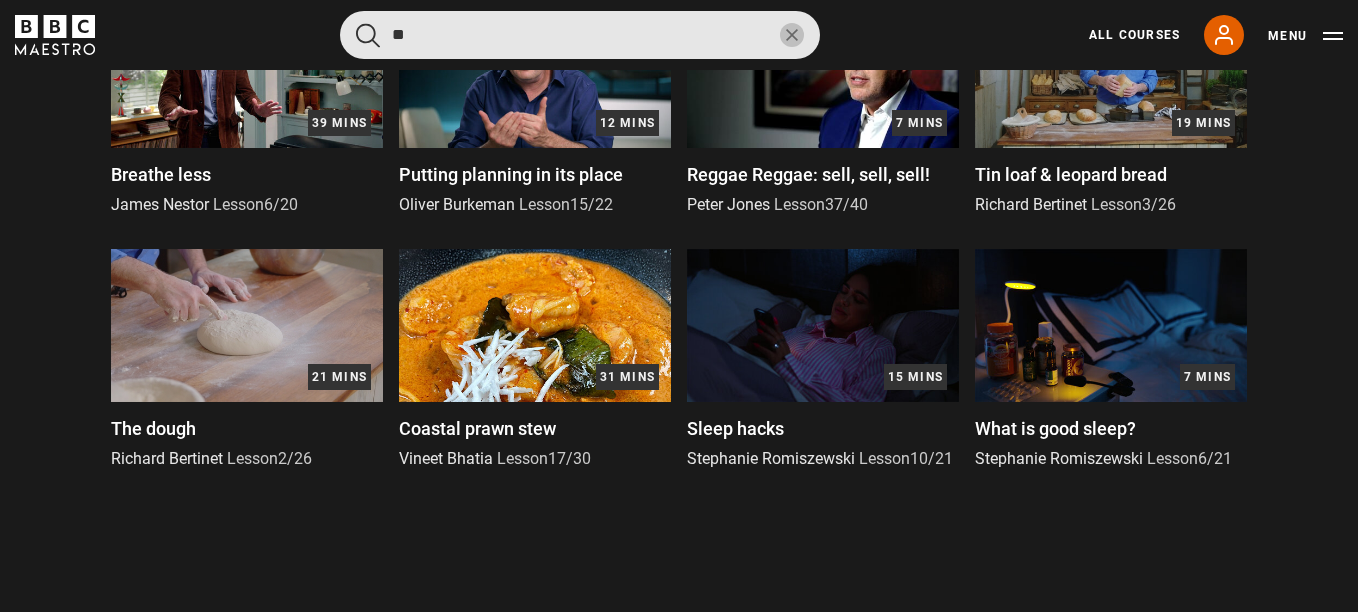 scroll, scrollTop: 1486, scrollLeft: 0, axis: vertical 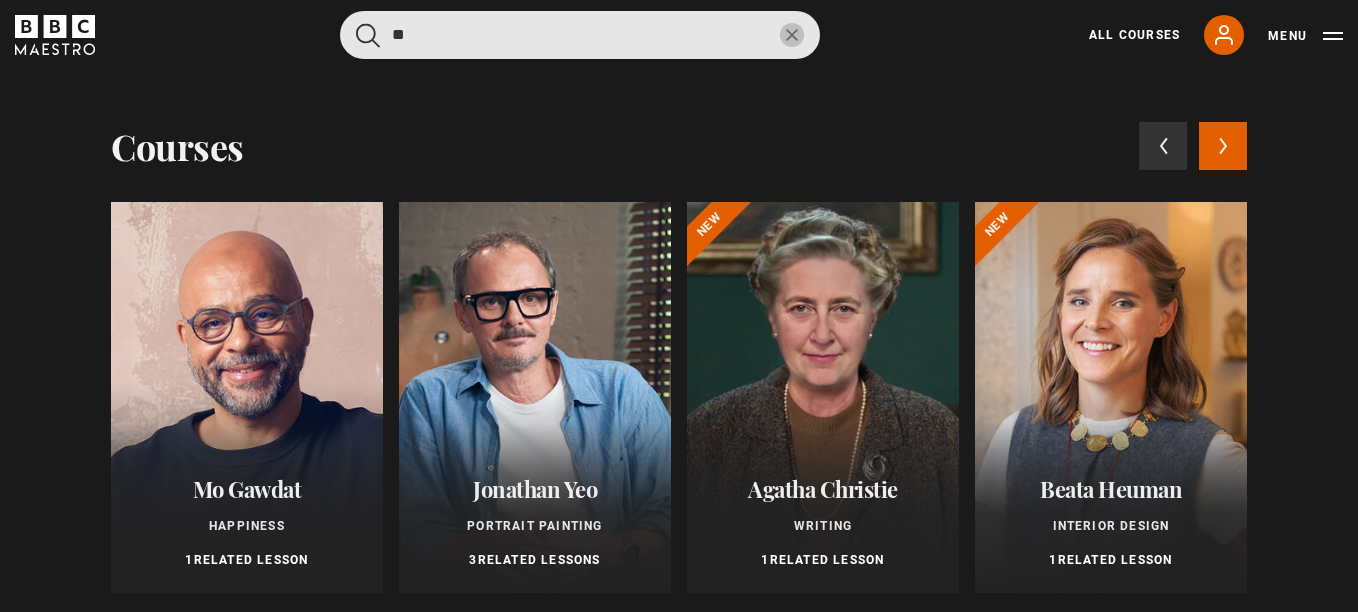 click on "**" at bounding box center (580, 35) 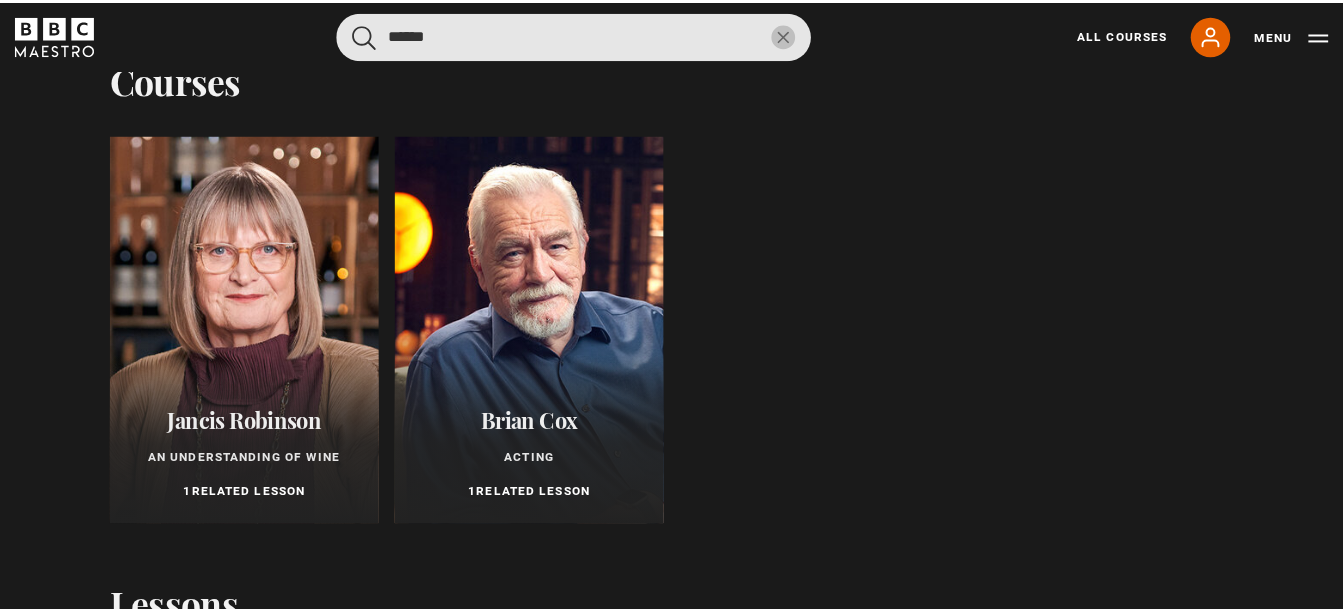 scroll, scrollTop: 0, scrollLeft: 0, axis: both 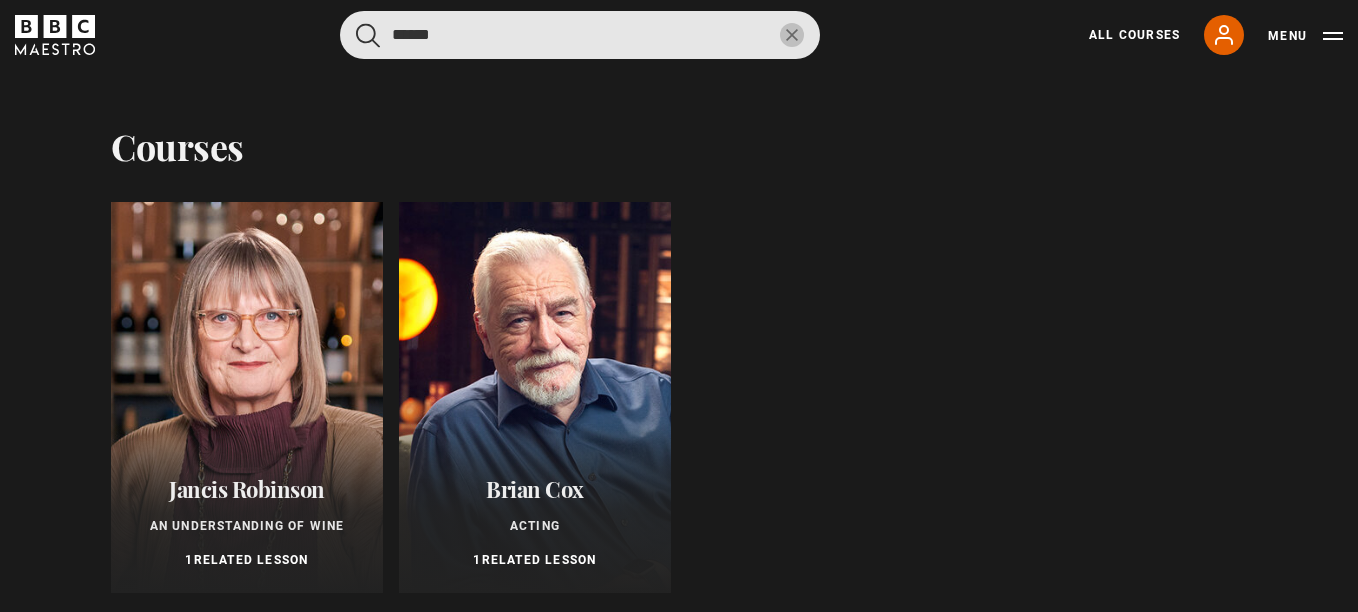 type on "******" 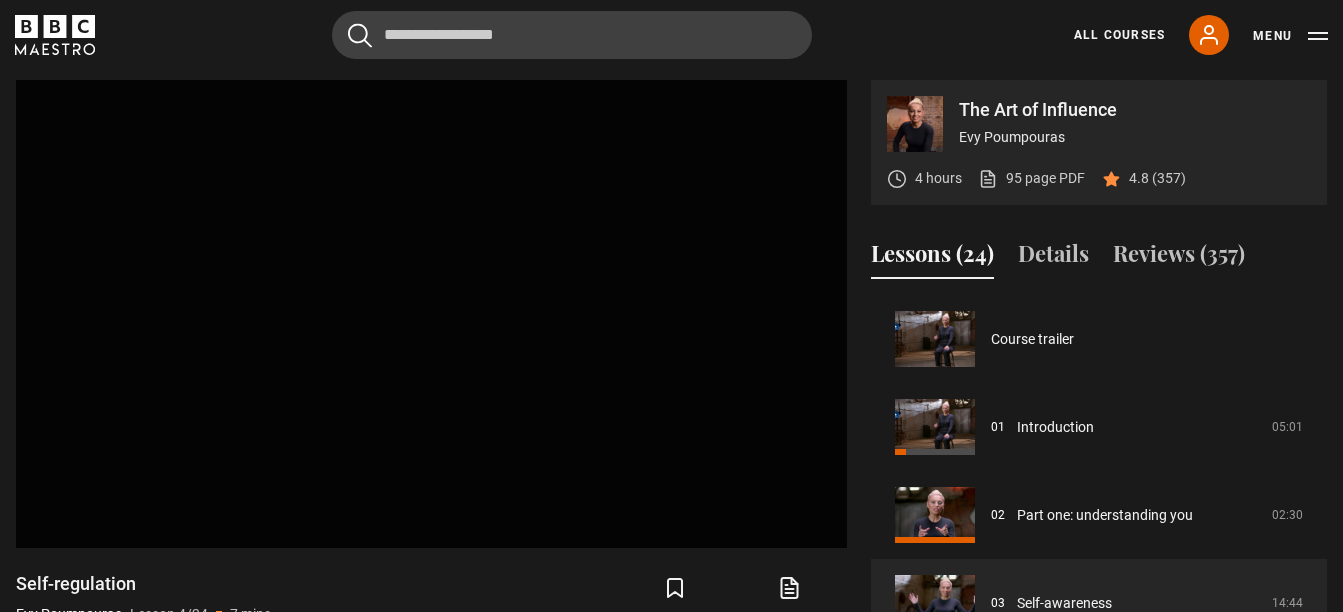scroll, scrollTop: 176, scrollLeft: 0, axis: vertical 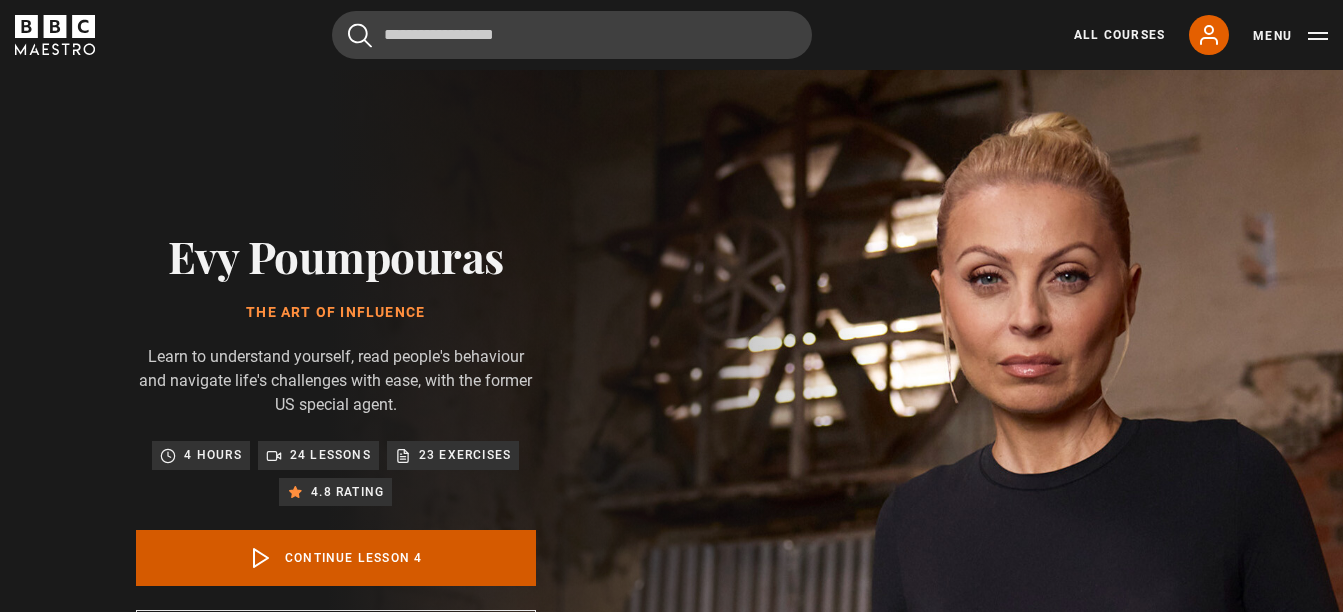 click on "Continue lesson 4" at bounding box center (336, 558) 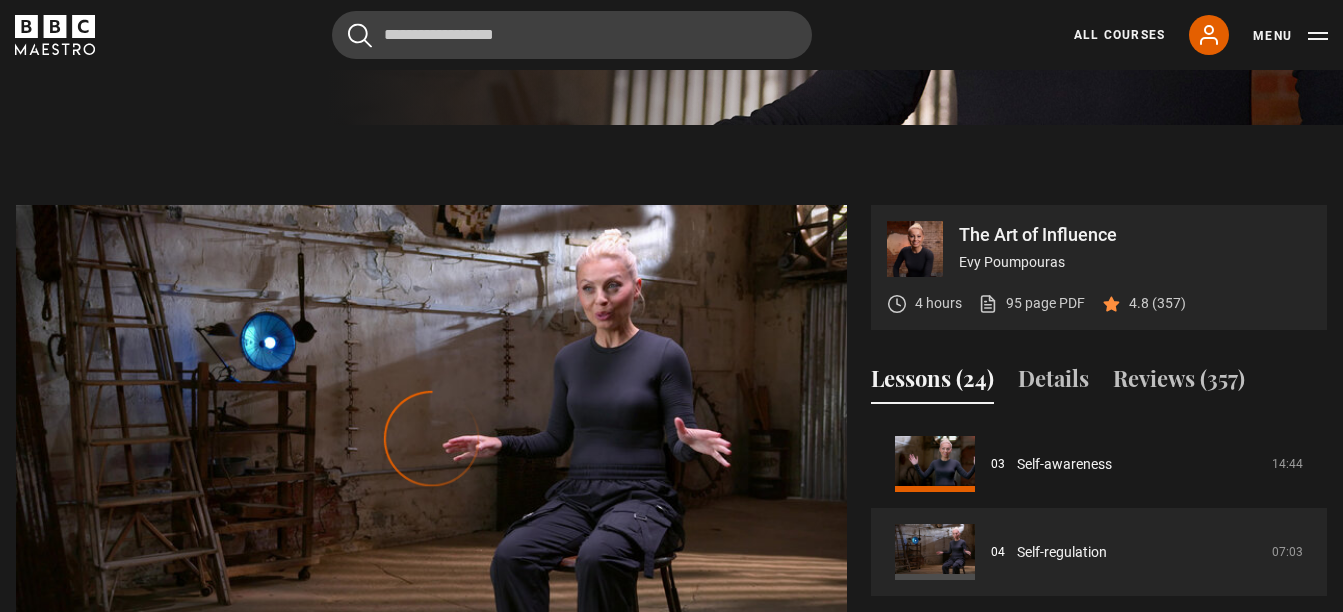 scroll, scrollTop: 786, scrollLeft: 0, axis: vertical 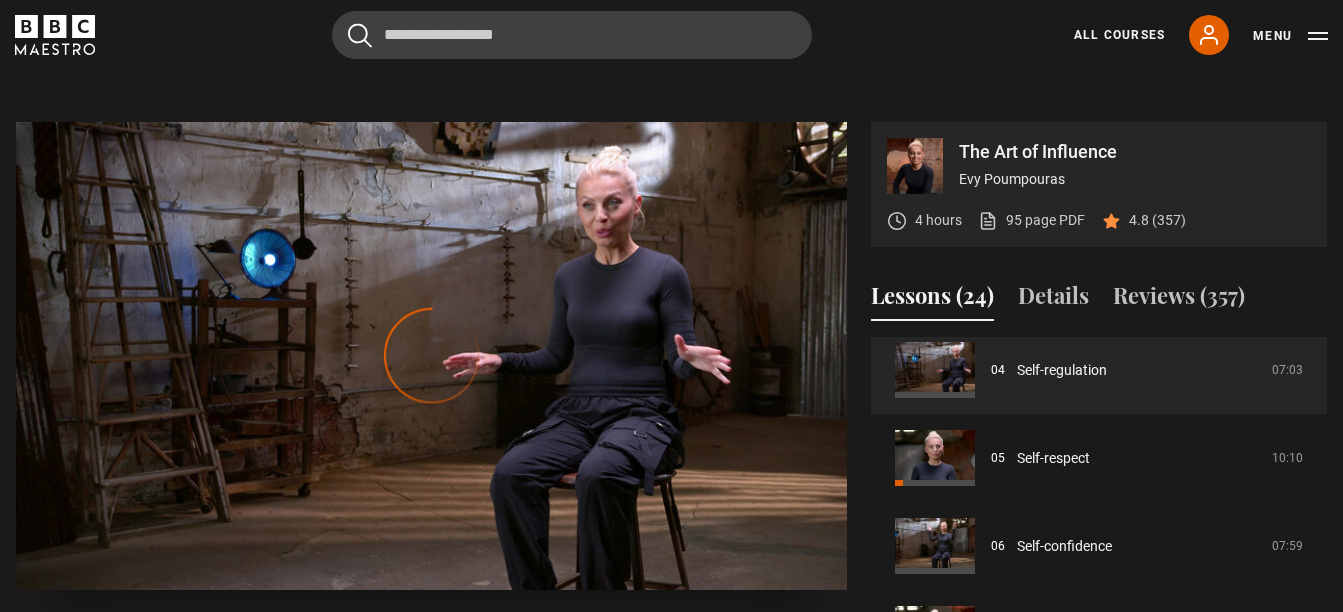 click on "Video Player is loading." at bounding box center [432, 356] 